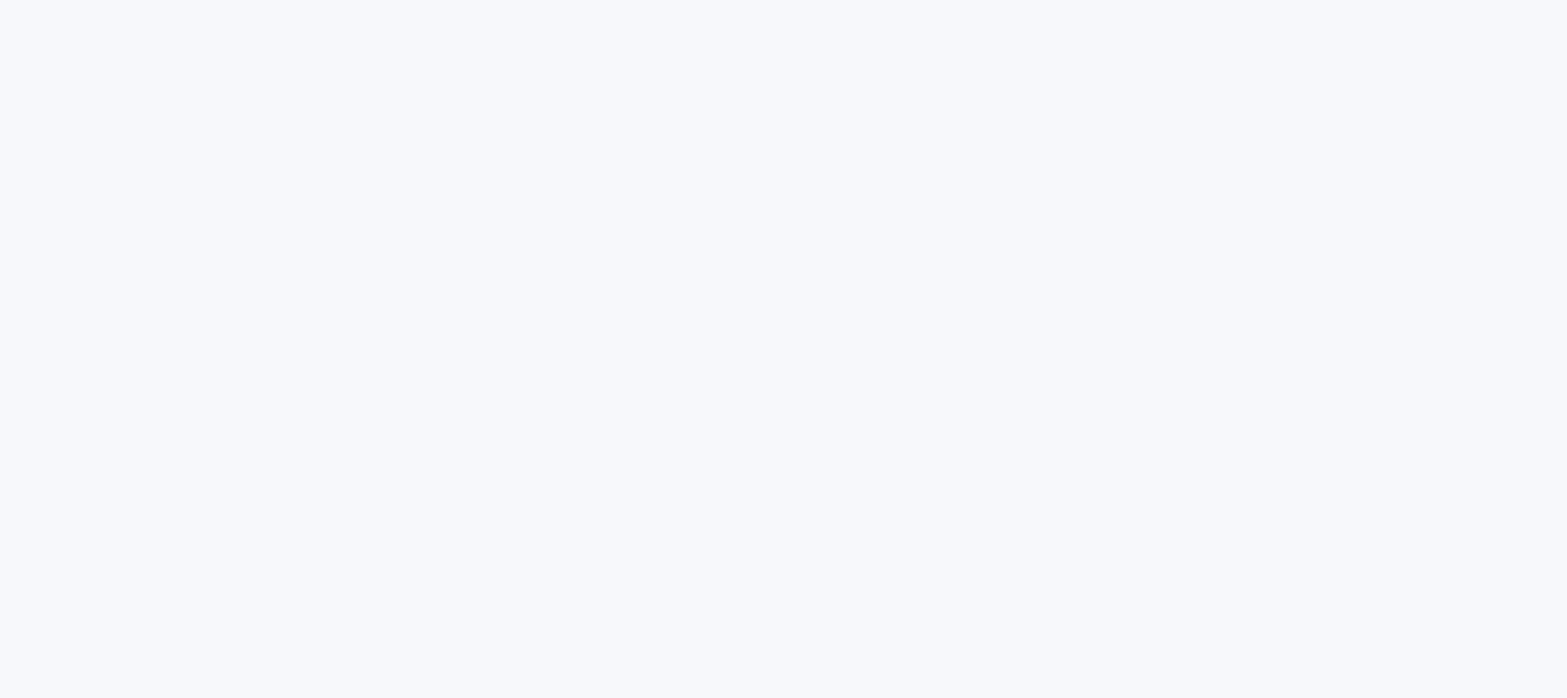 scroll, scrollTop: 0, scrollLeft: 0, axis: both 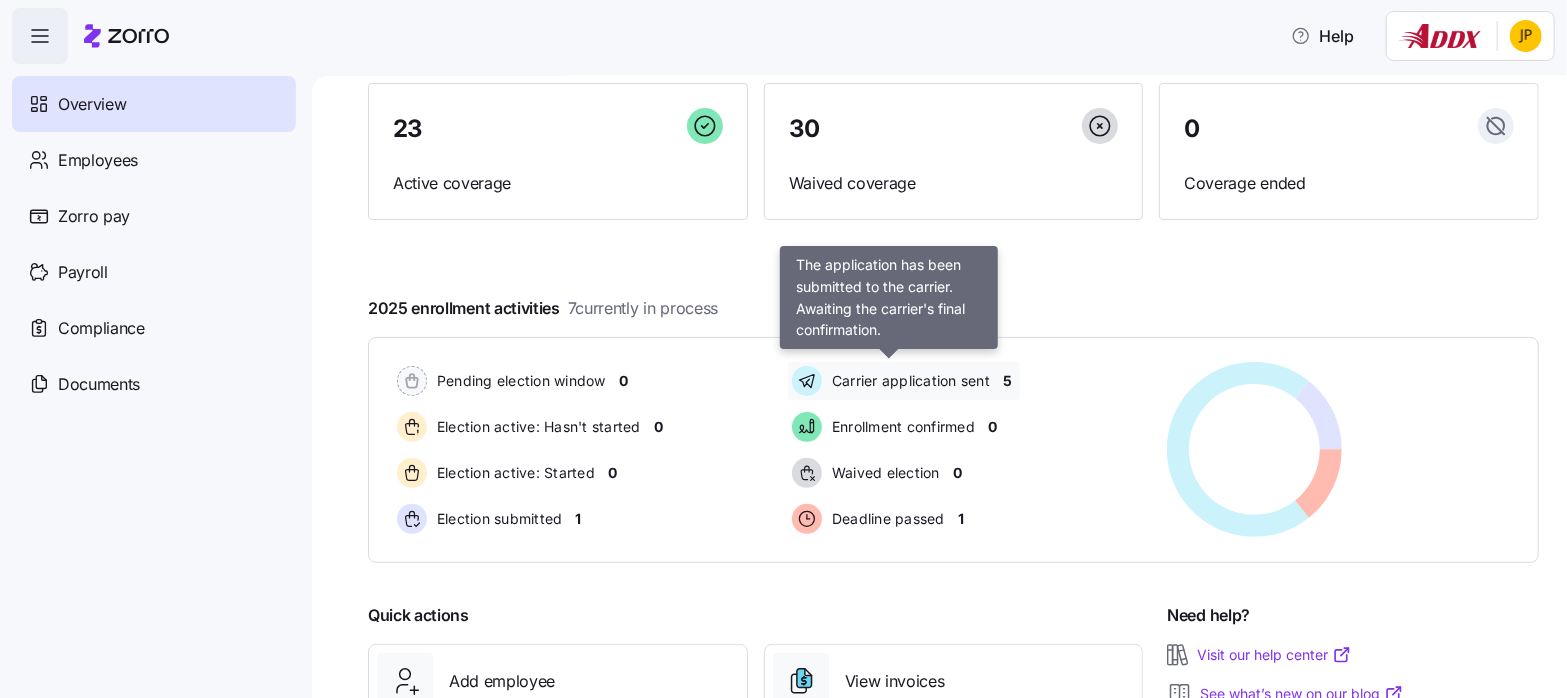 click on "Carrier application sent" at bounding box center [908, 381] 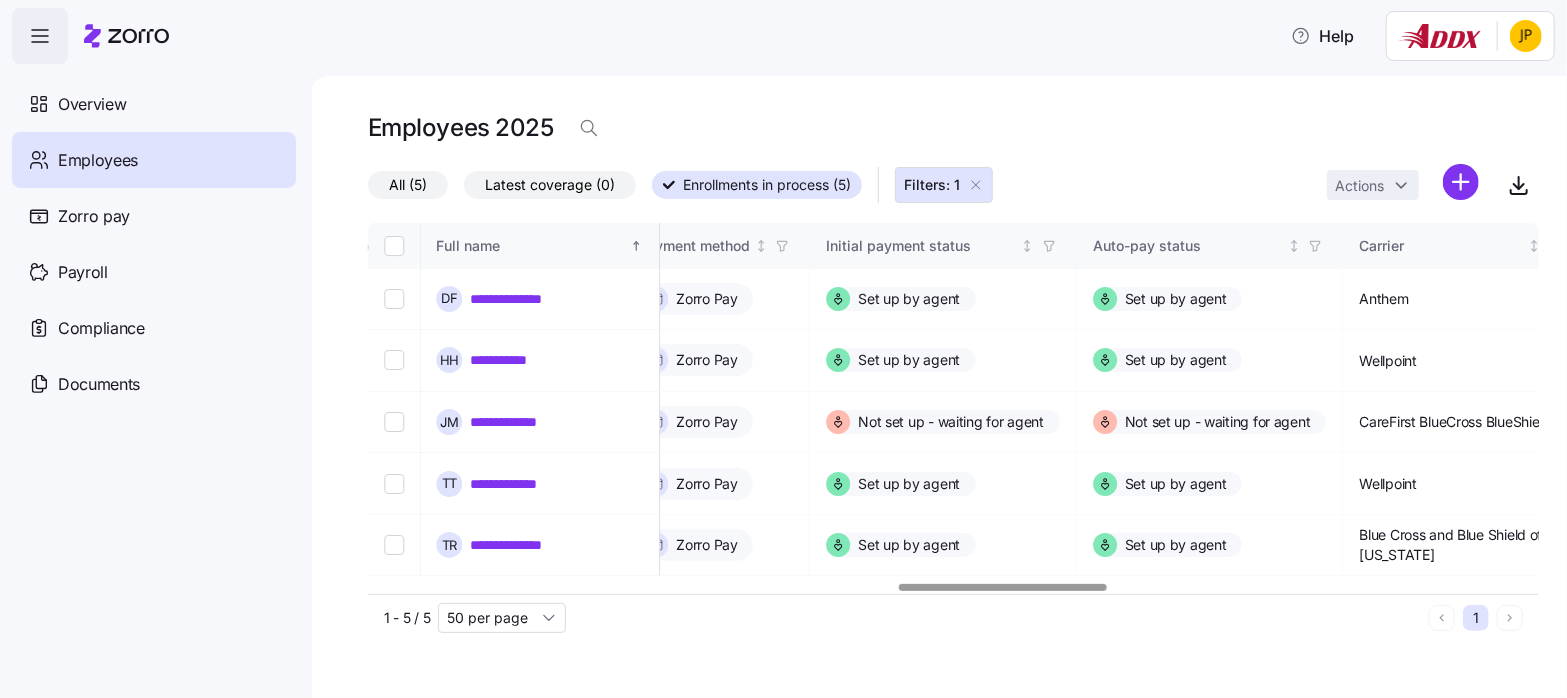 scroll, scrollTop: 0, scrollLeft: 2942, axis: horizontal 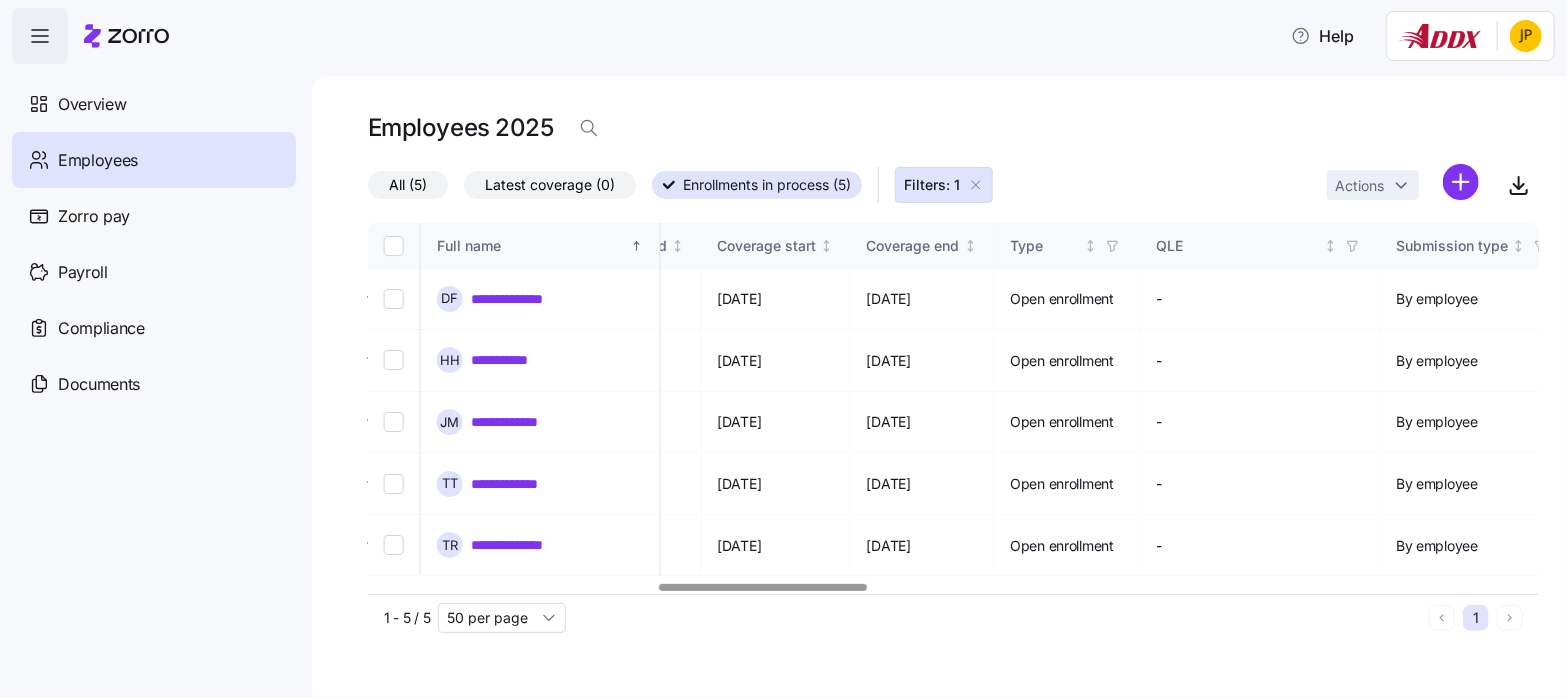 click at bounding box center [762, 587] 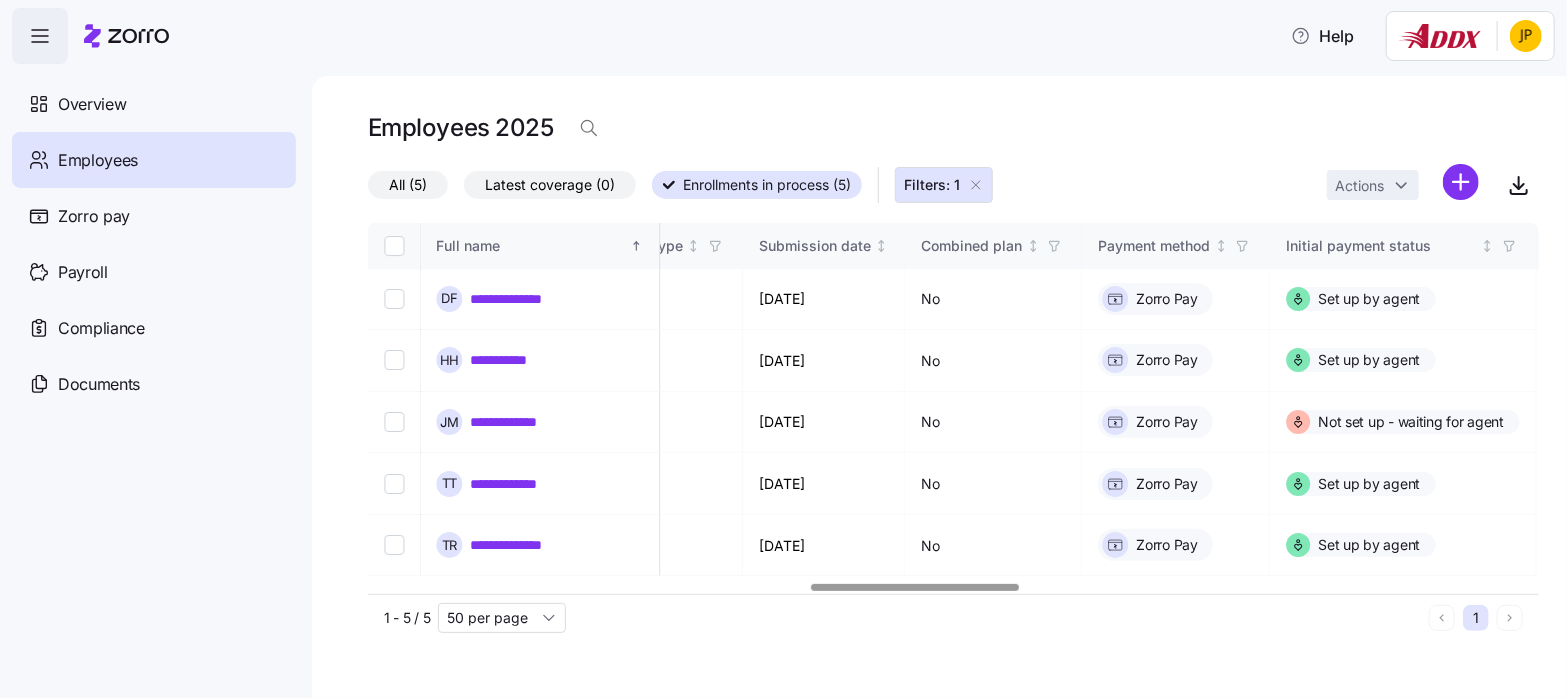 scroll, scrollTop: 0, scrollLeft: 2497, axis: horizontal 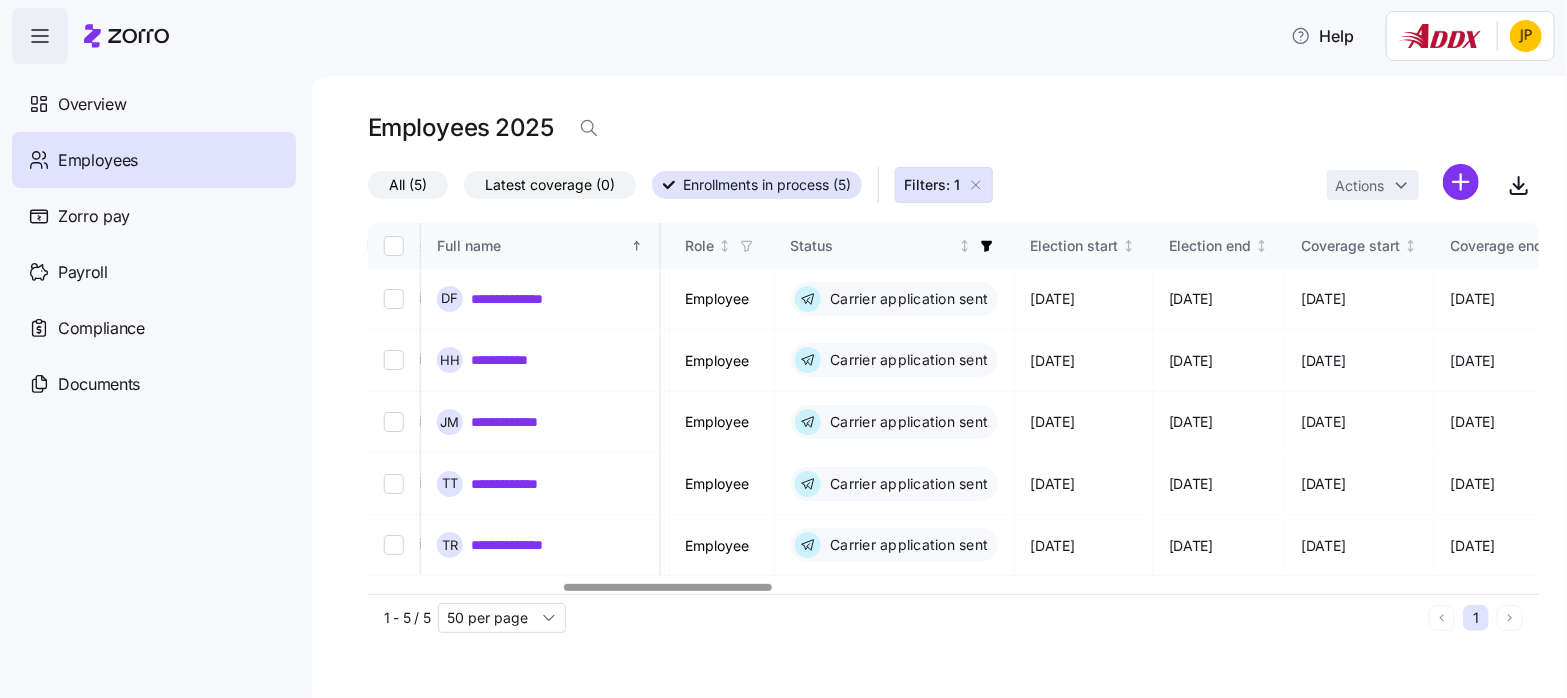click at bounding box center (667, 587) 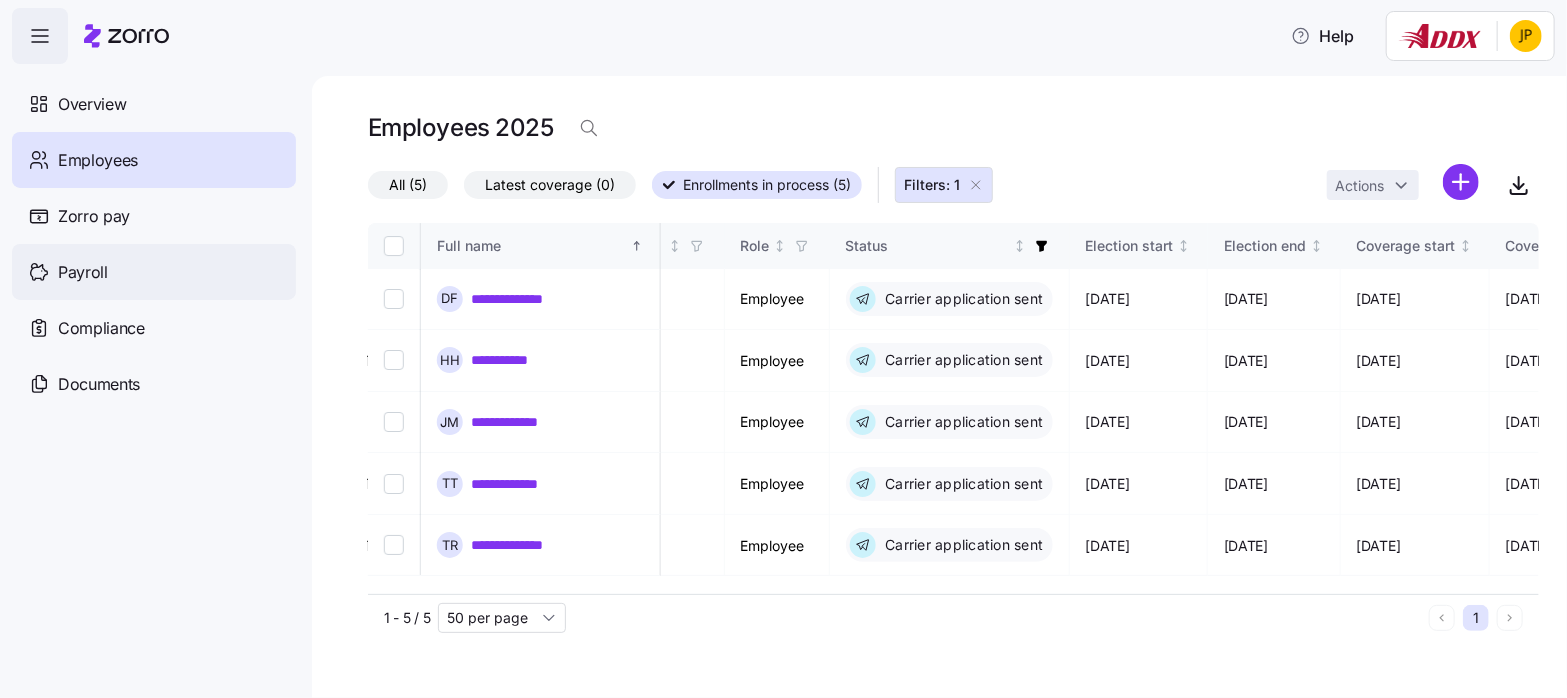 click on "Payroll" at bounding box center (83, 272) 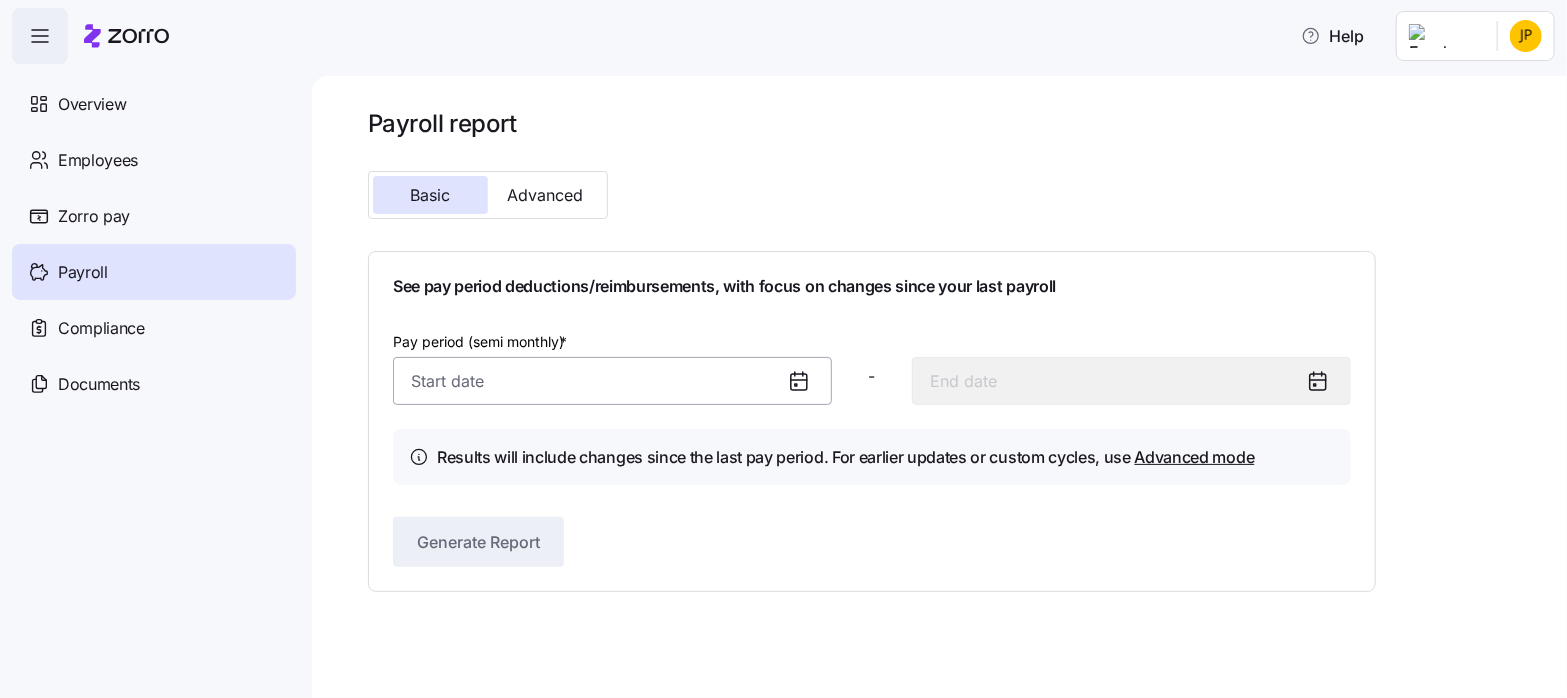 click on "Pay period (semi monthly)  *" at bounding box center [612, 381] 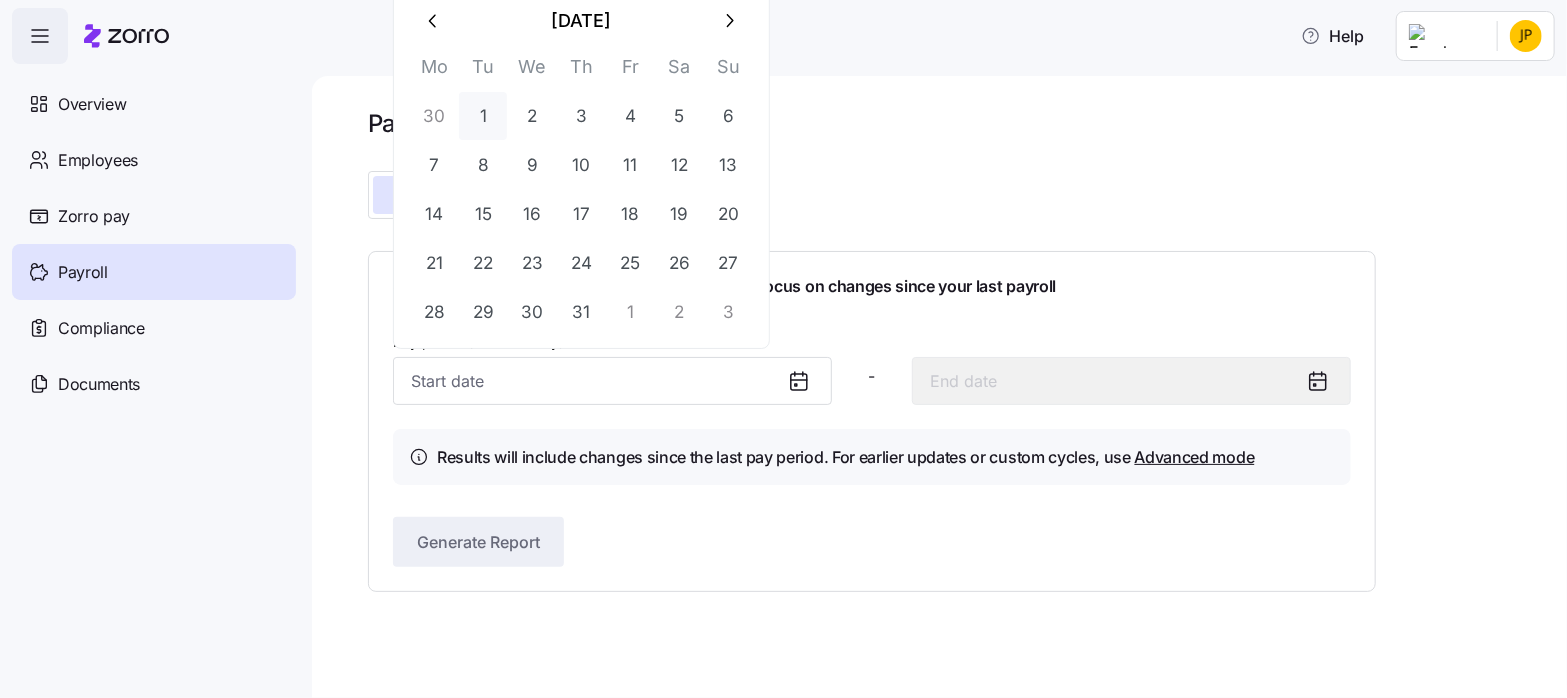 drag, startPoint x: 485, startPoint y: 119, endPoint x: 485, endPoint y: 131, distance: 12 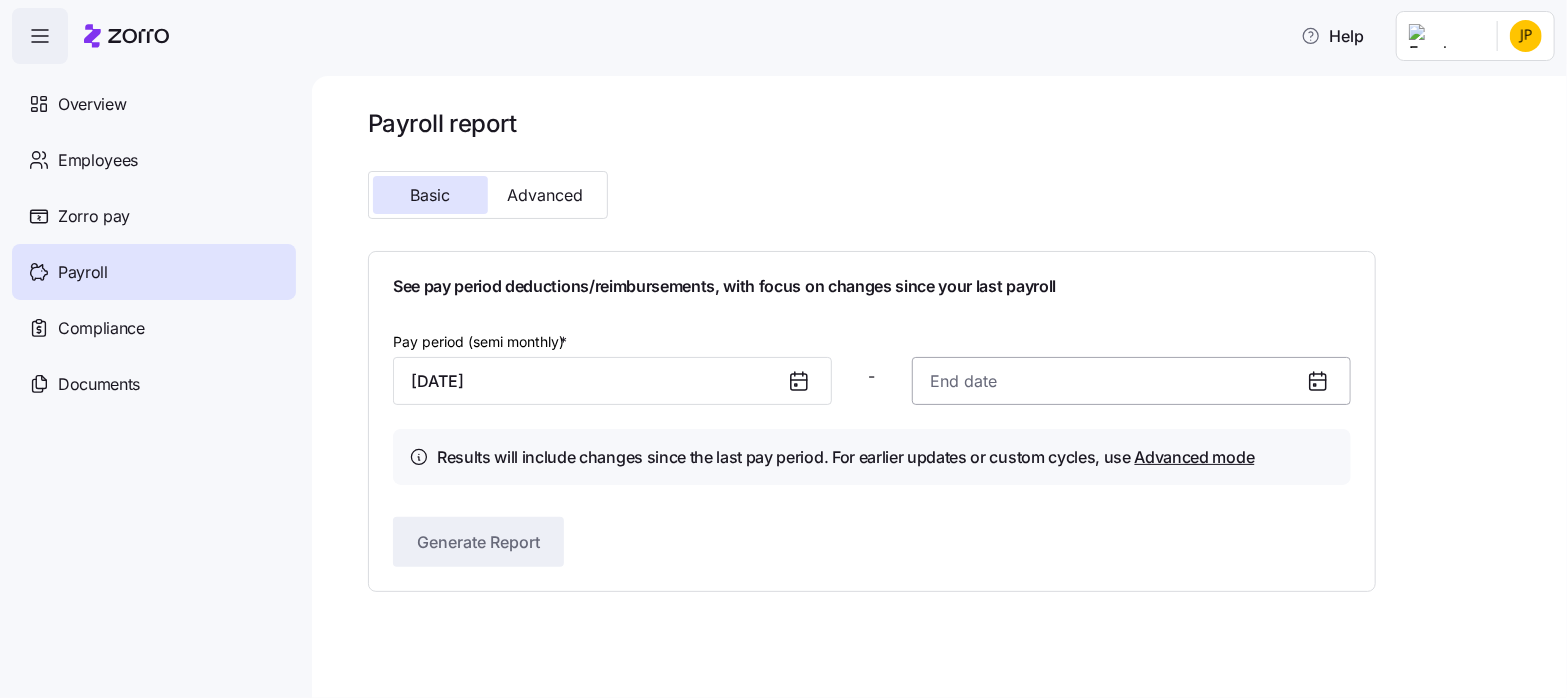 click at bounding box center (1131, 381) 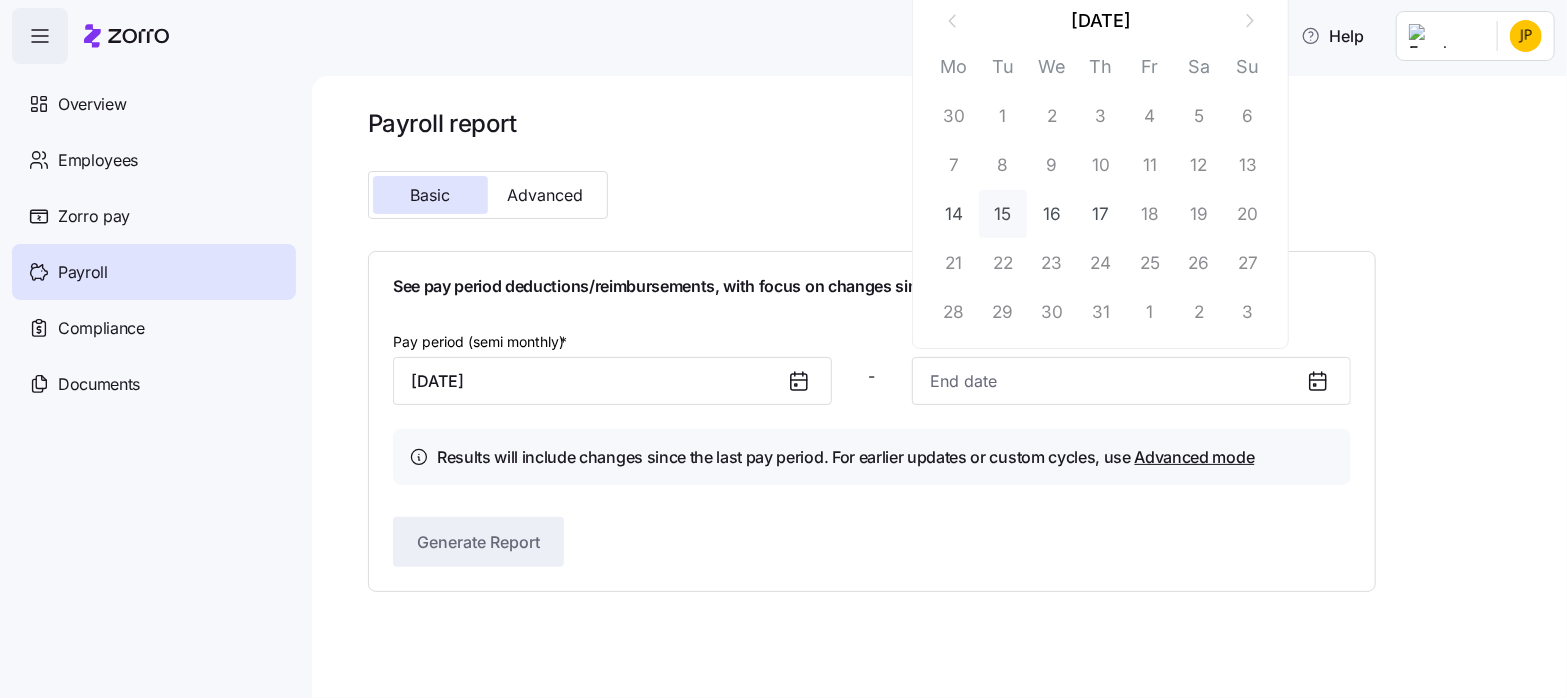 click on "15" at bounding box center (1003, 214) 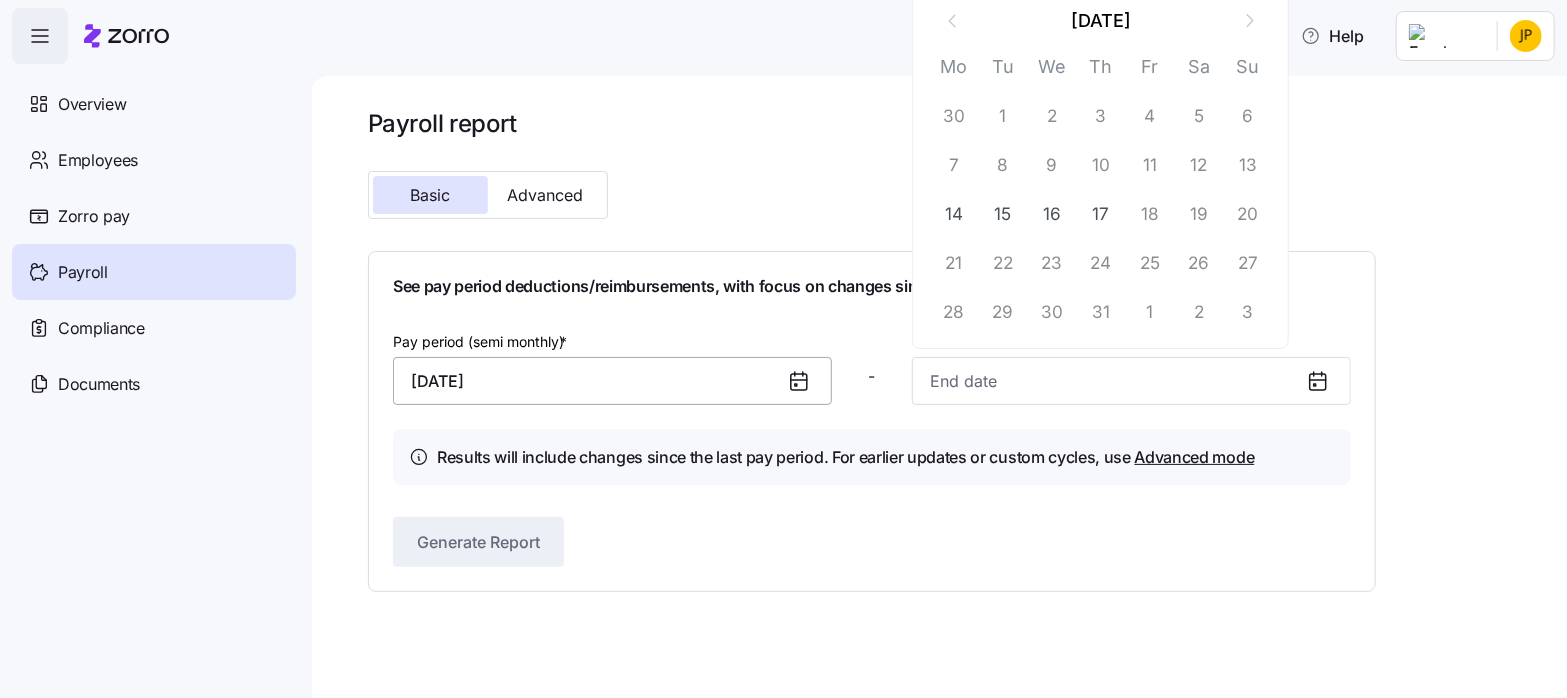 type on "[DATE]" 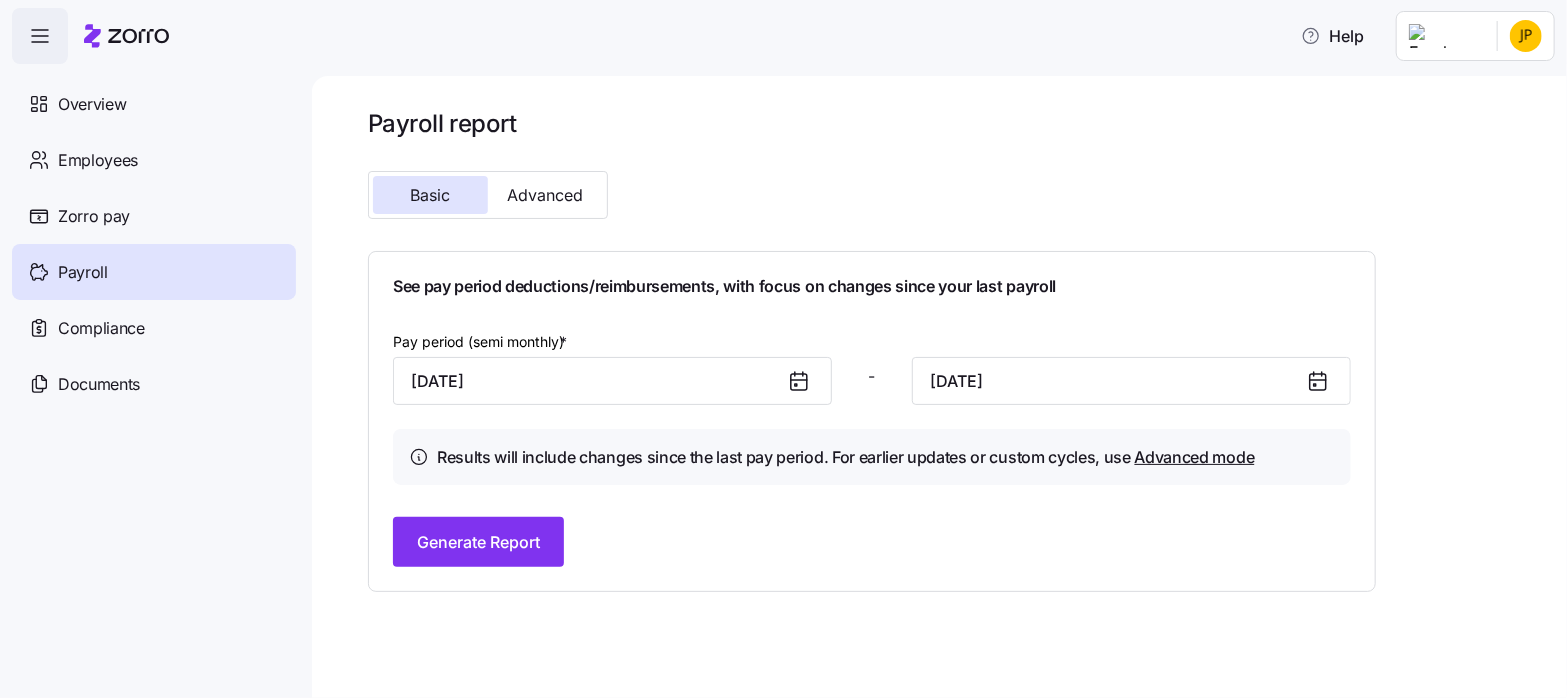 click on "Generate Report" at bounding box center (478, 542) 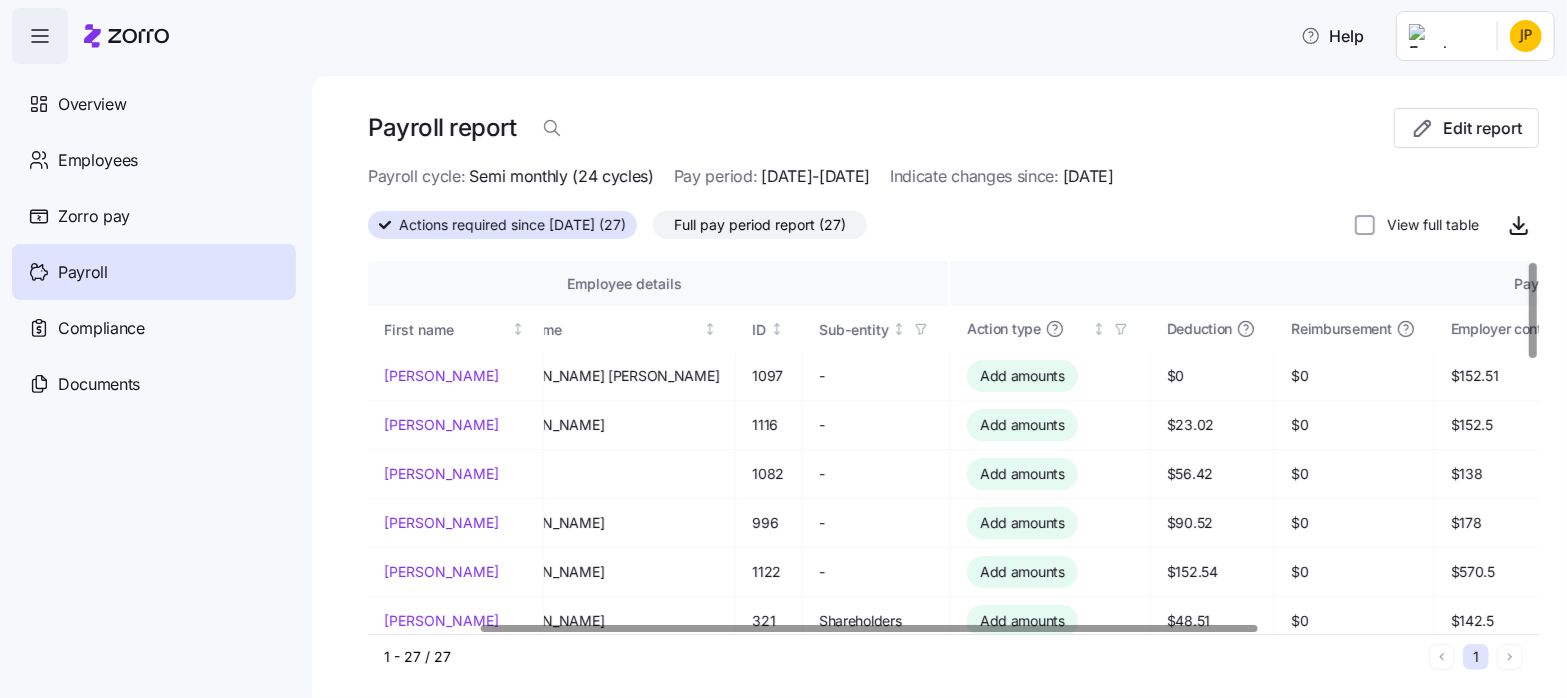 scroll, scrollTop: 0, scrollLeft: 0, axis: both 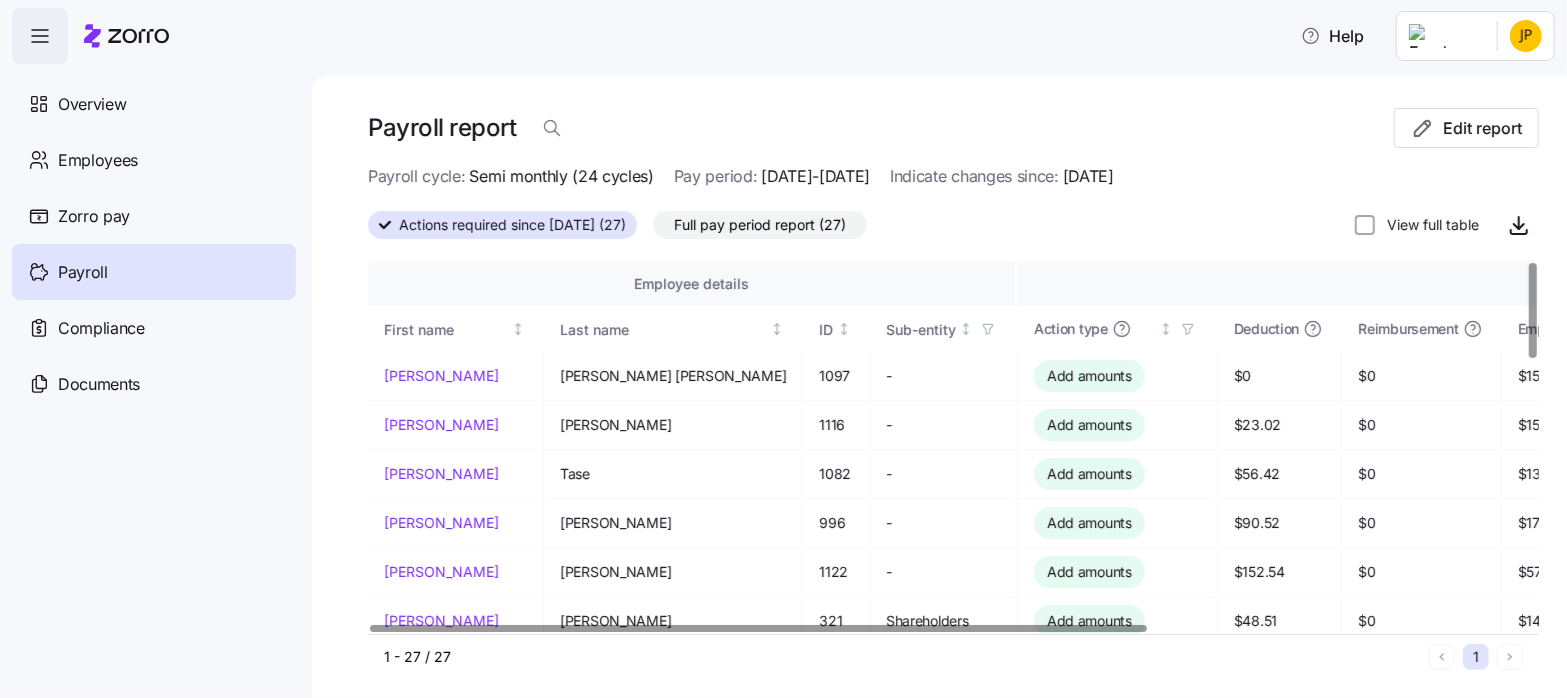 click at bounding box center (758, 628) 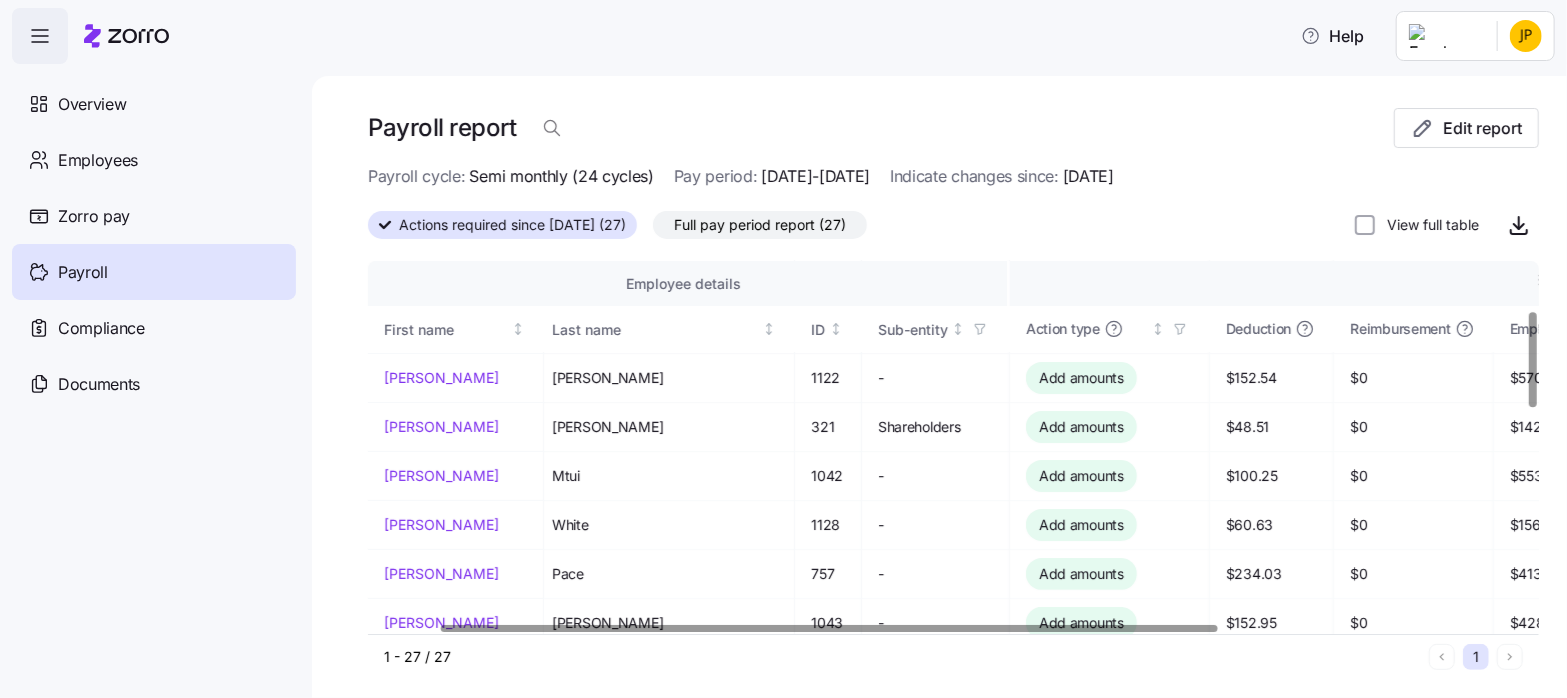 scroll, scrollTop: 194, scrollLeft: 0, axis: vertical 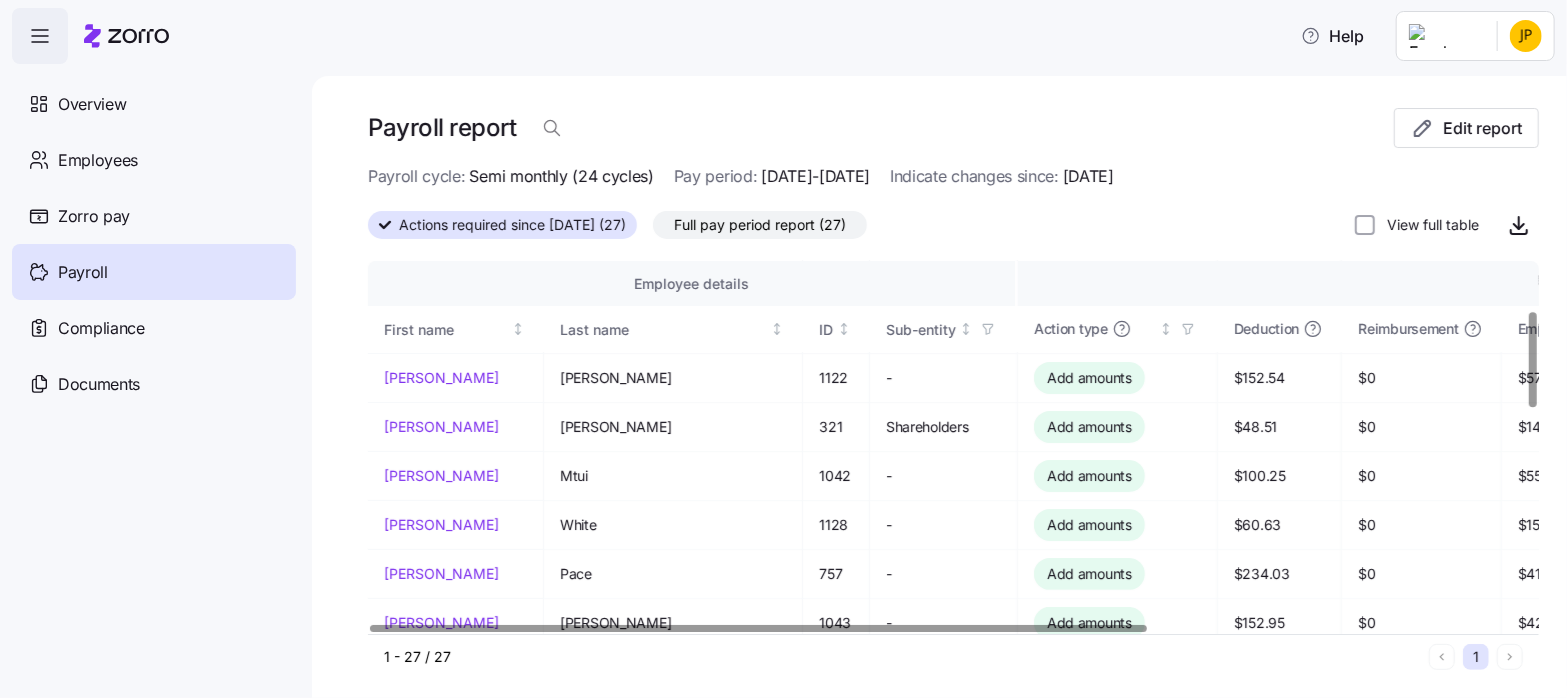 click at bounding box center (758, 628) 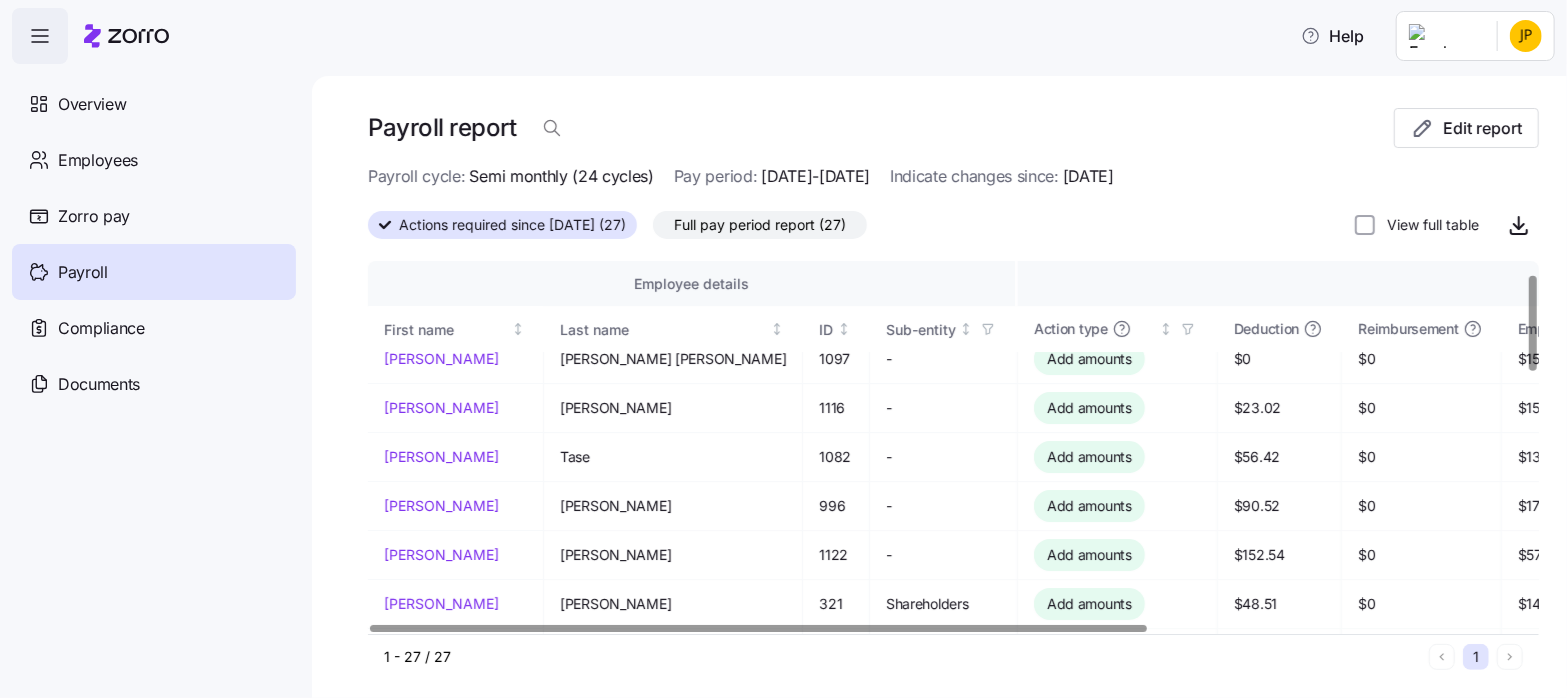 scroll, scrollTop: 0, scrollLeft: 0, axis: both 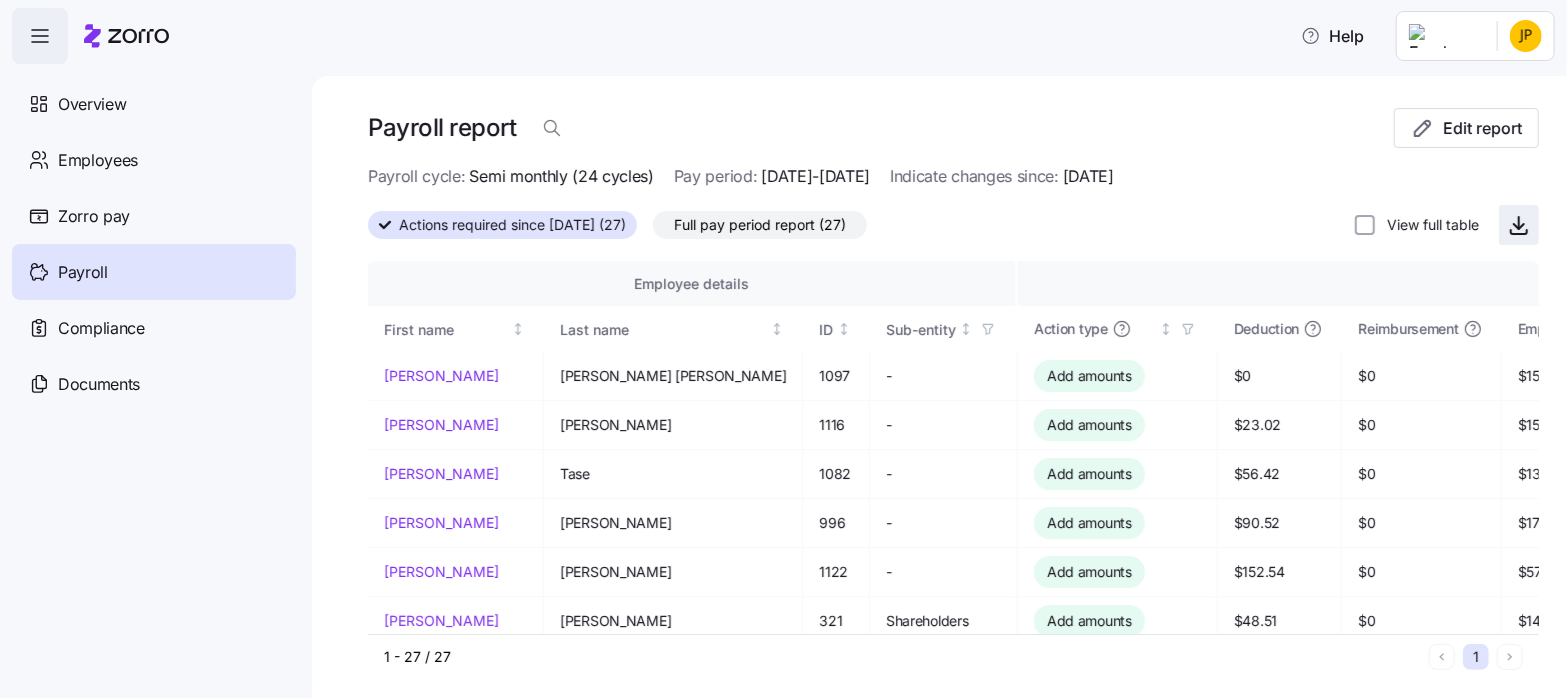 click 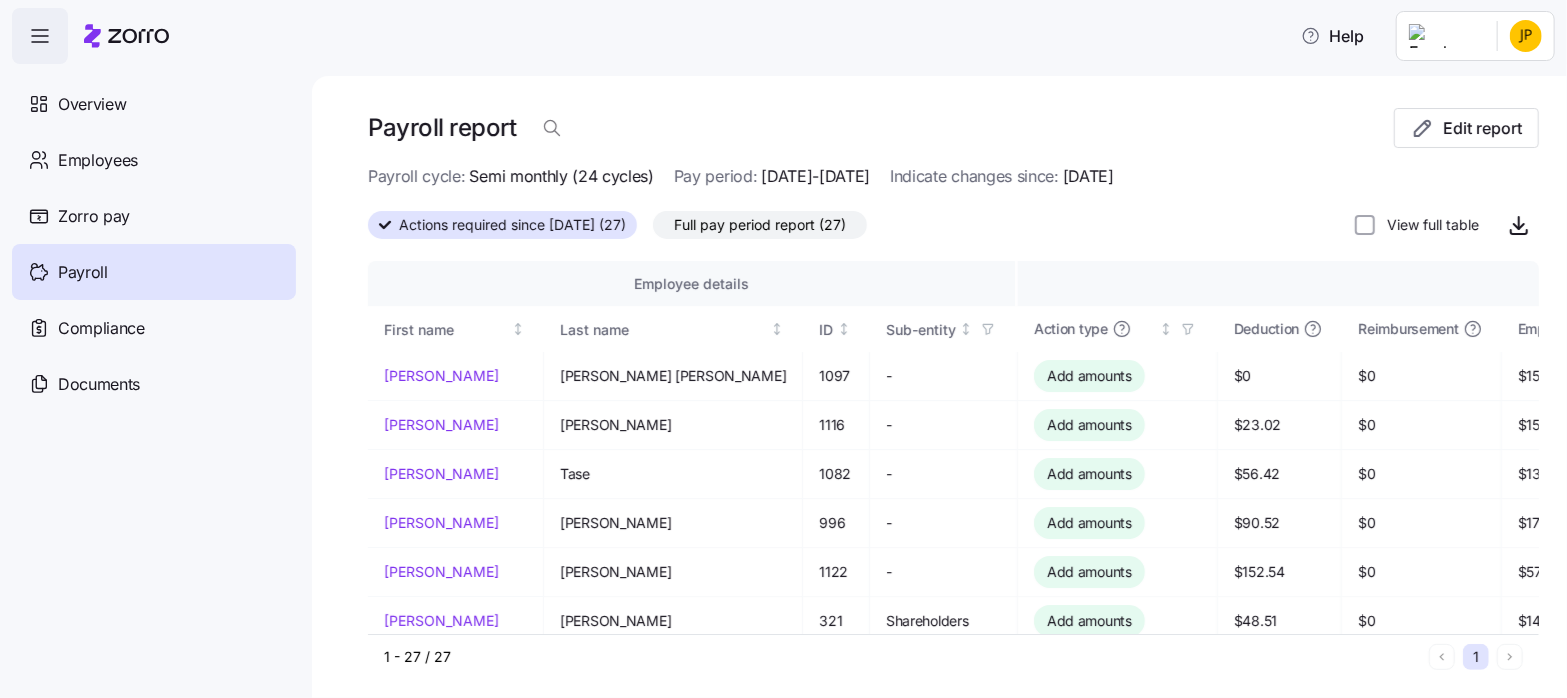 click on "Help Overview Employees Zorro pay Payroll Compliance Documents Payroll report Edit report Payroll cycle: Semi monthly (24 cycles) Pay period: [DATE]-[DATE] Indicate changes since: [DATE] Actions required since [DATE] (27) Full pay period report (27) View full table Employee details Payroll summary First name Last name ID Sub-entity Action type Deduction Reimbursement Employer contribution Effective from Effective until Last update [PERSON_NAME] [PERSON_NAME] 1097 - Add amounts $0 $0 $152.51 [DATE] [DATE] [DATE] 5:00 PM [PERSON_NAME] 1116 - Add amounts $23.02 $0 $152.5 [DATE] [DATE] [DATE] 4:43 PM [PERSON_NAME] 1082 - Add amounts $56.42 $0 $138 [DATE] [DATE] [DATE] 4:31 PM [PERSON_NAME] 996 - Add amounts $90.52 $0 $178 [DATE] [DATE] [DATE] 11:59 AM [PERSON_NAME] 1122 - Add amounts $152.54 $0 $570.5 [DATE] [DATE] [DATE] 11:55 AM [PERSON_NAME] 321 Shareholders Add amounts $48.51 $0 $142.5 [DATE] [DATE] [DATE] 10:39 AM [PERSON_NAME]" at bounding box center (783, 343) 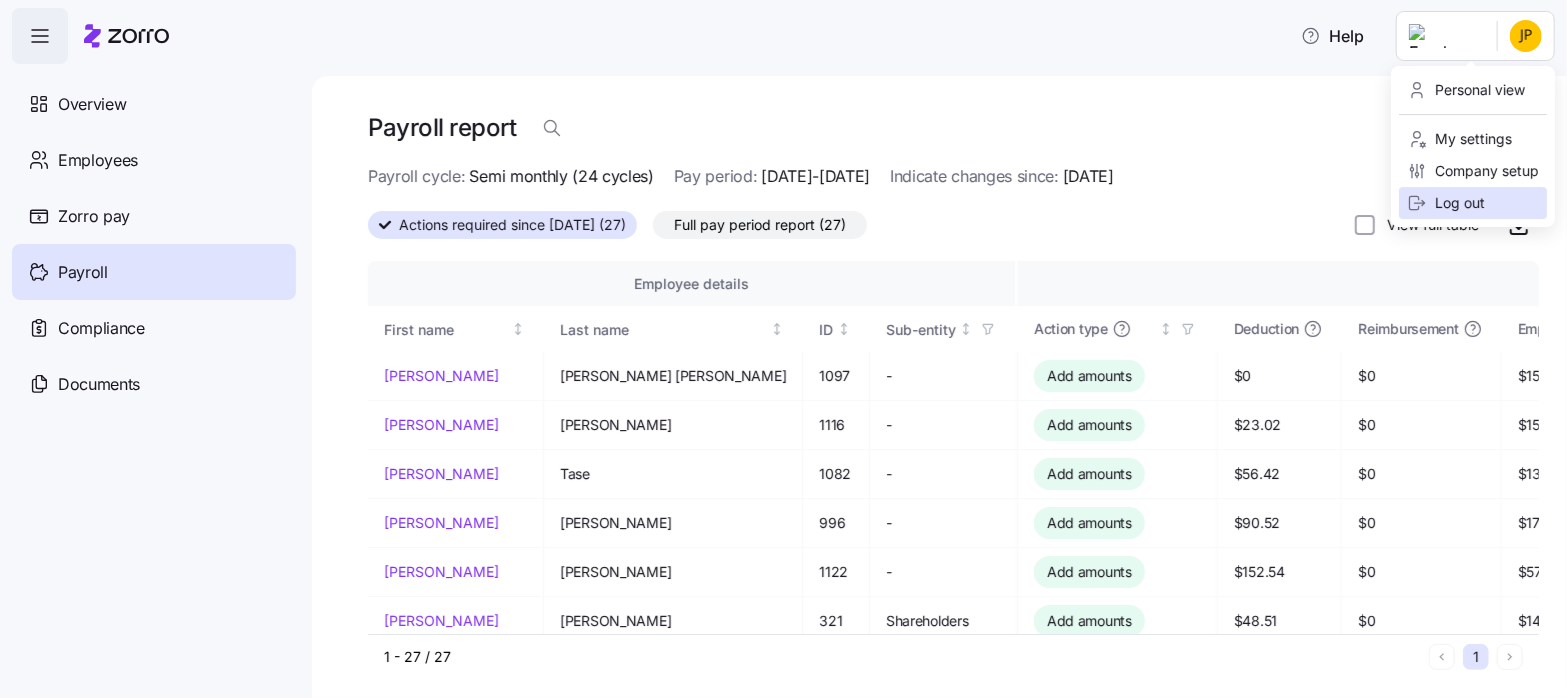 click on "Log out" at bounding box center (1446, 203) 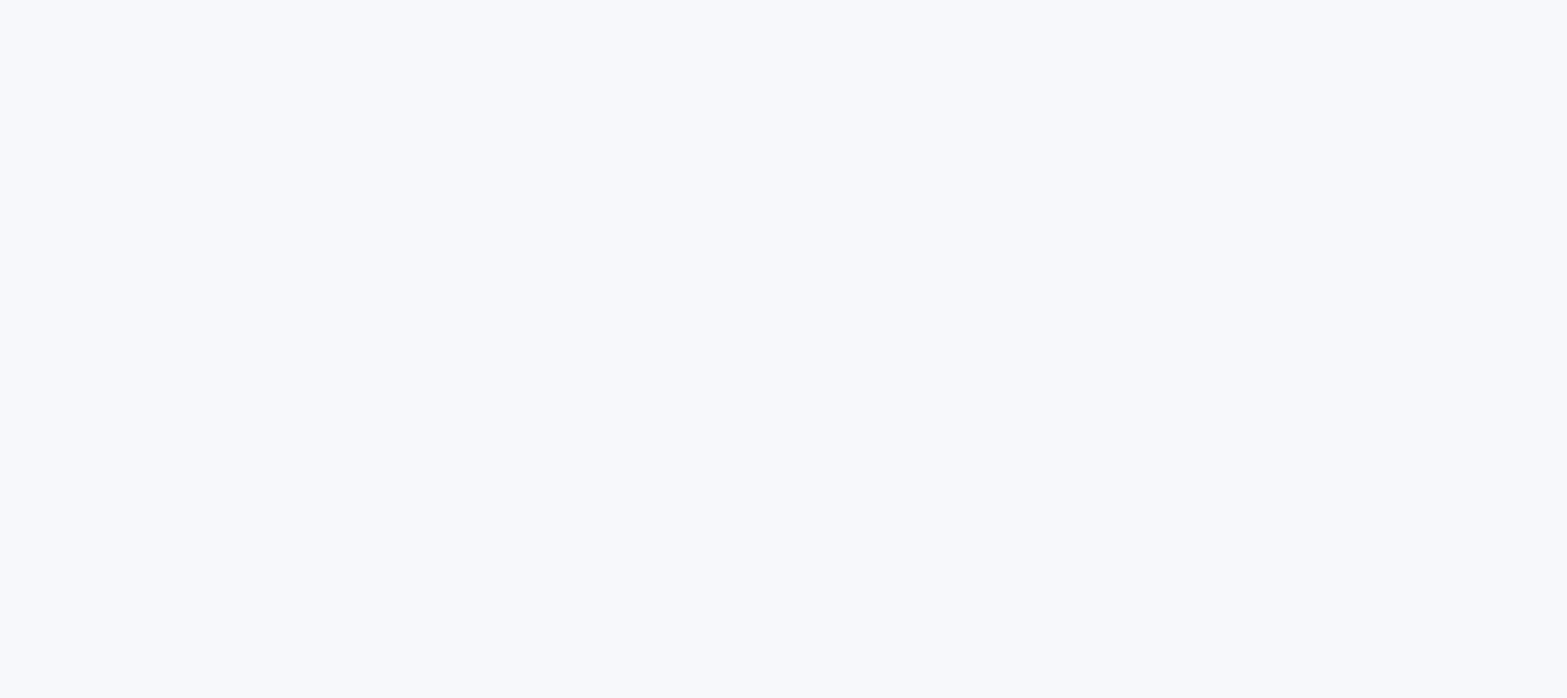 scroll, scrollTop: 0, scrollLeft: 0, axis: both 